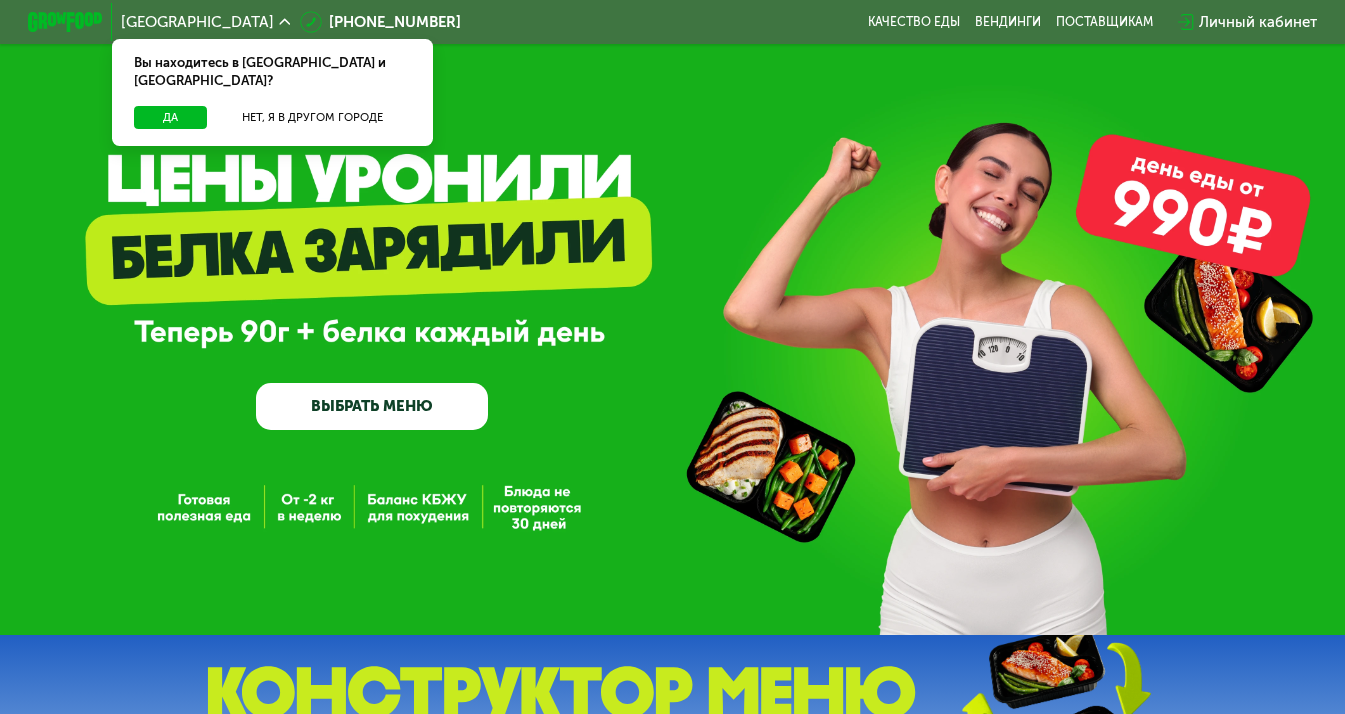 scroll, scrollTop: 0, scrollLeft: 0, axis: both 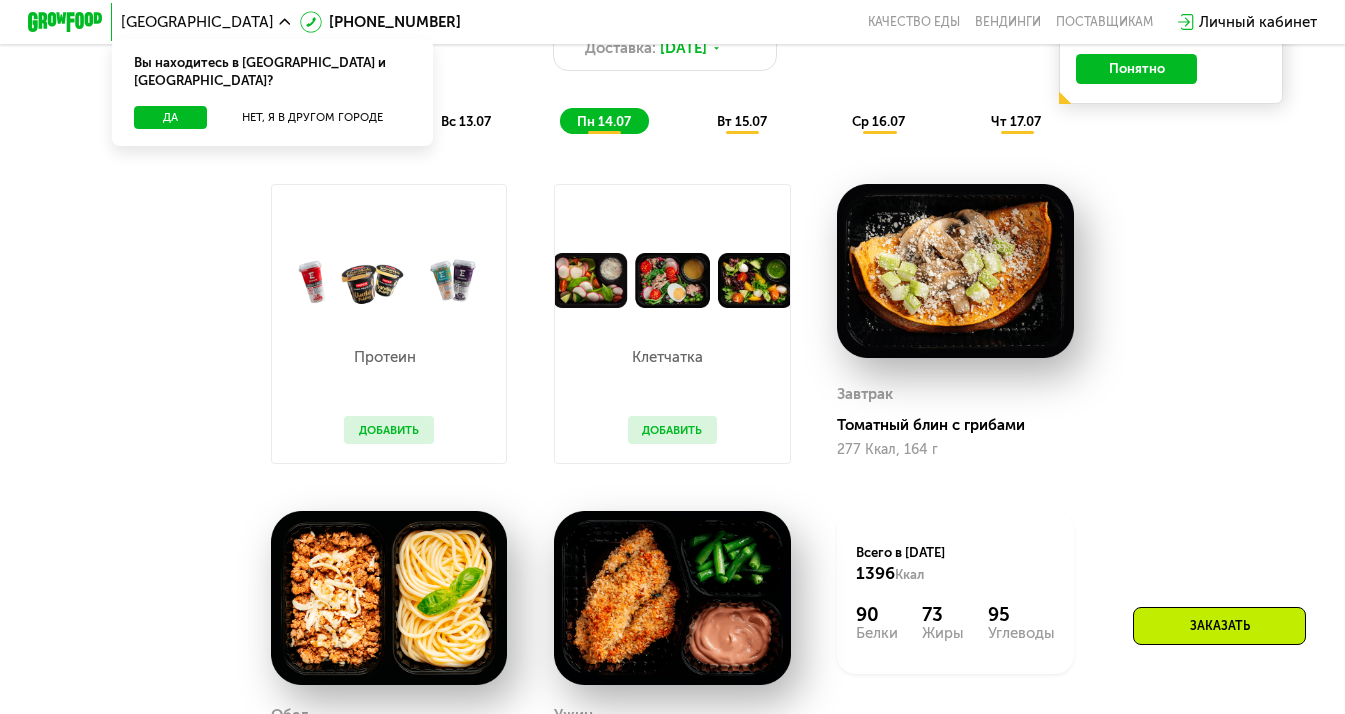 click on "Добавить" at bounding box center [673, 430] 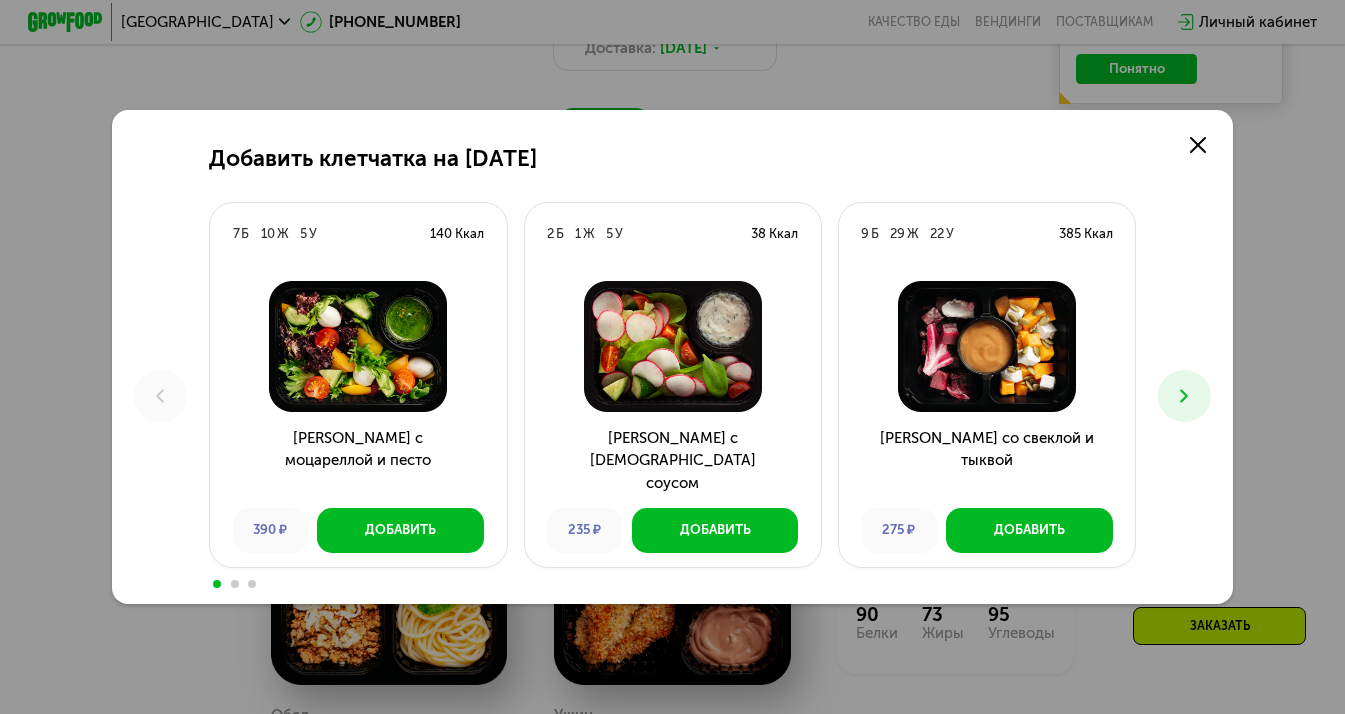 scroll, scrollTop: 0, scrollLeft: 0, axis: both 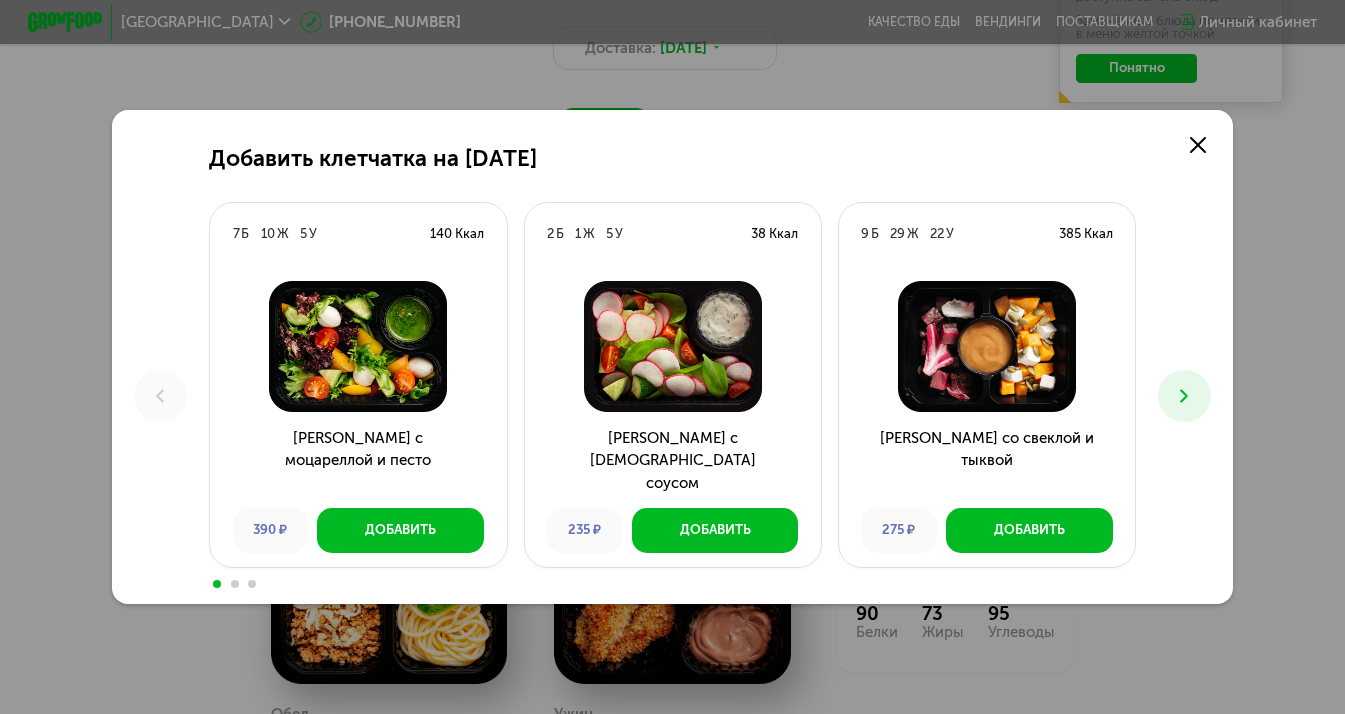 click at bounding box center [1184, 396] 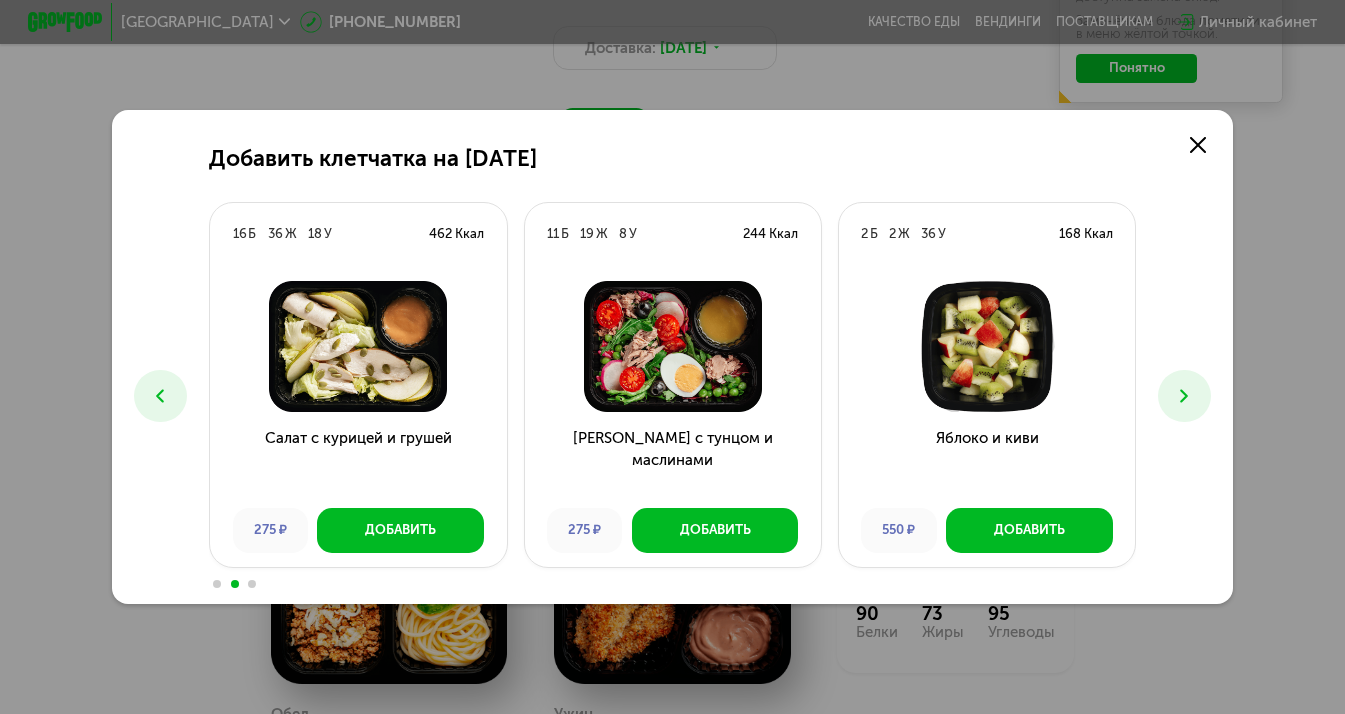 click at bounding box center (1184, 396) 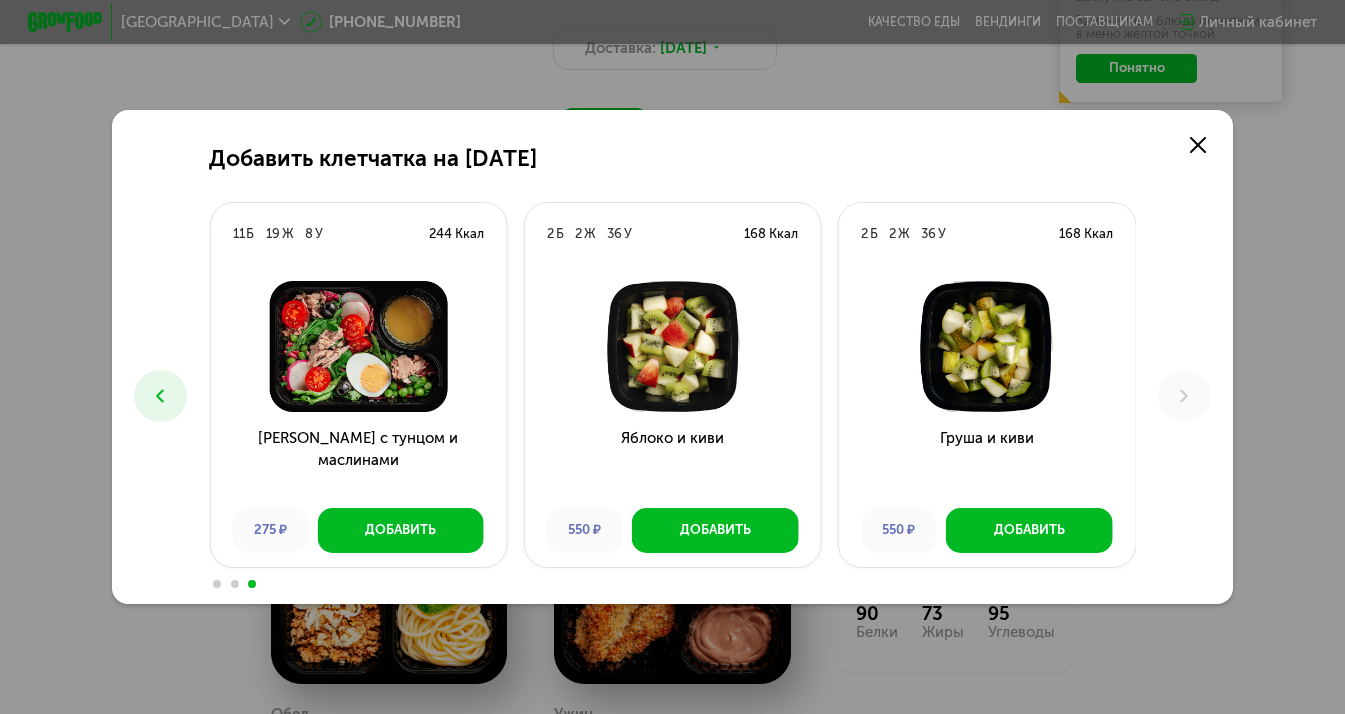 click 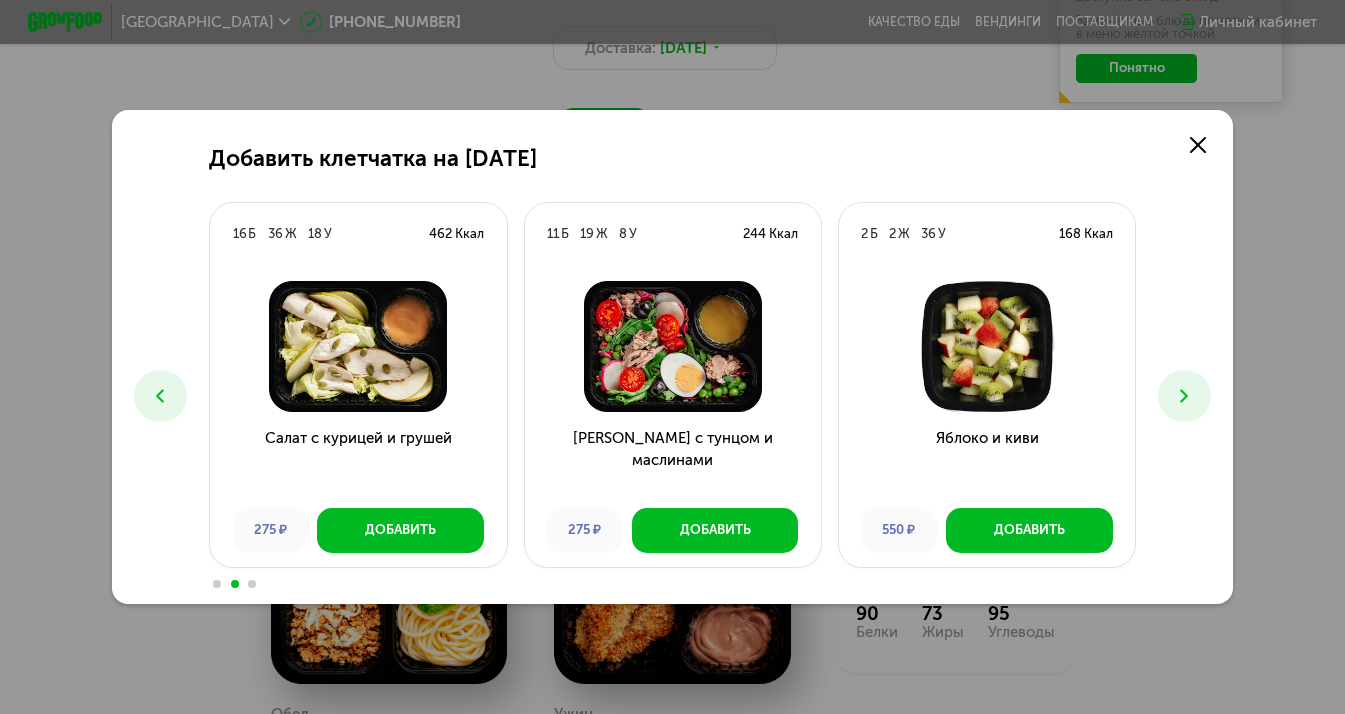 click 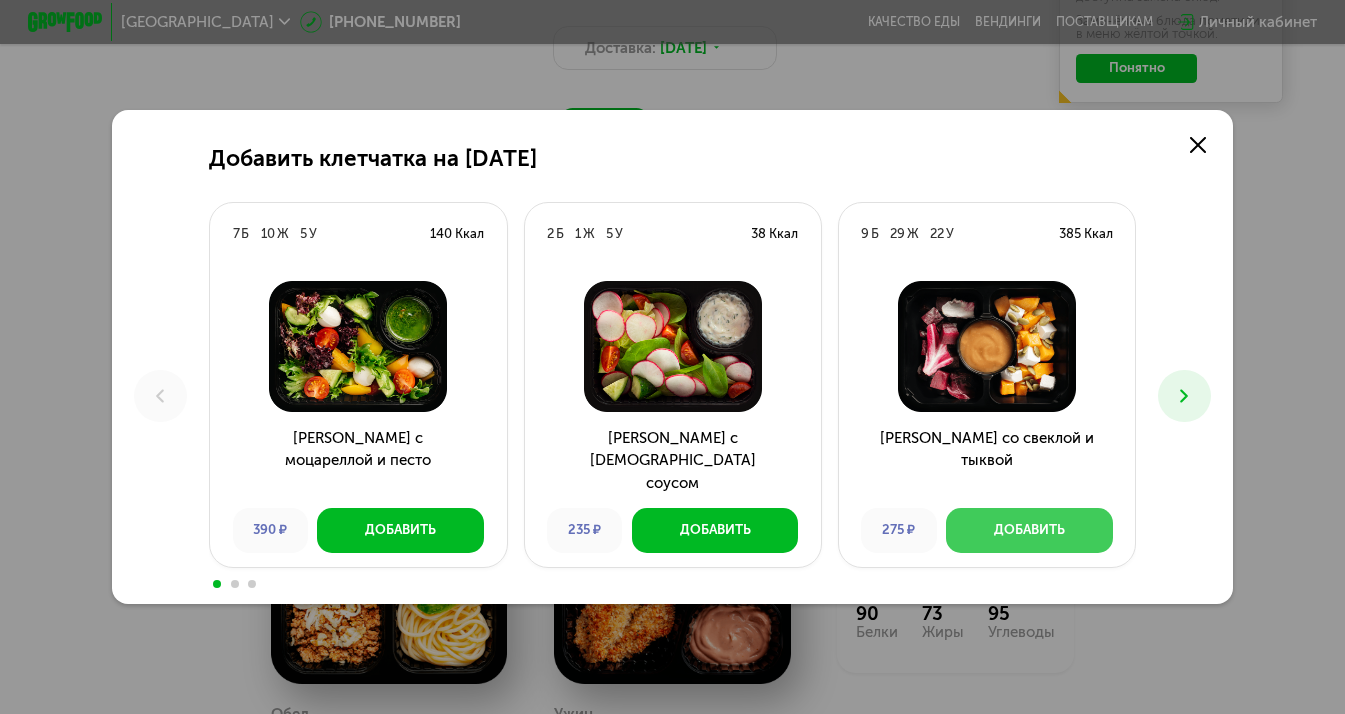 click on "Добавить" at bounding box center [1029, 530] 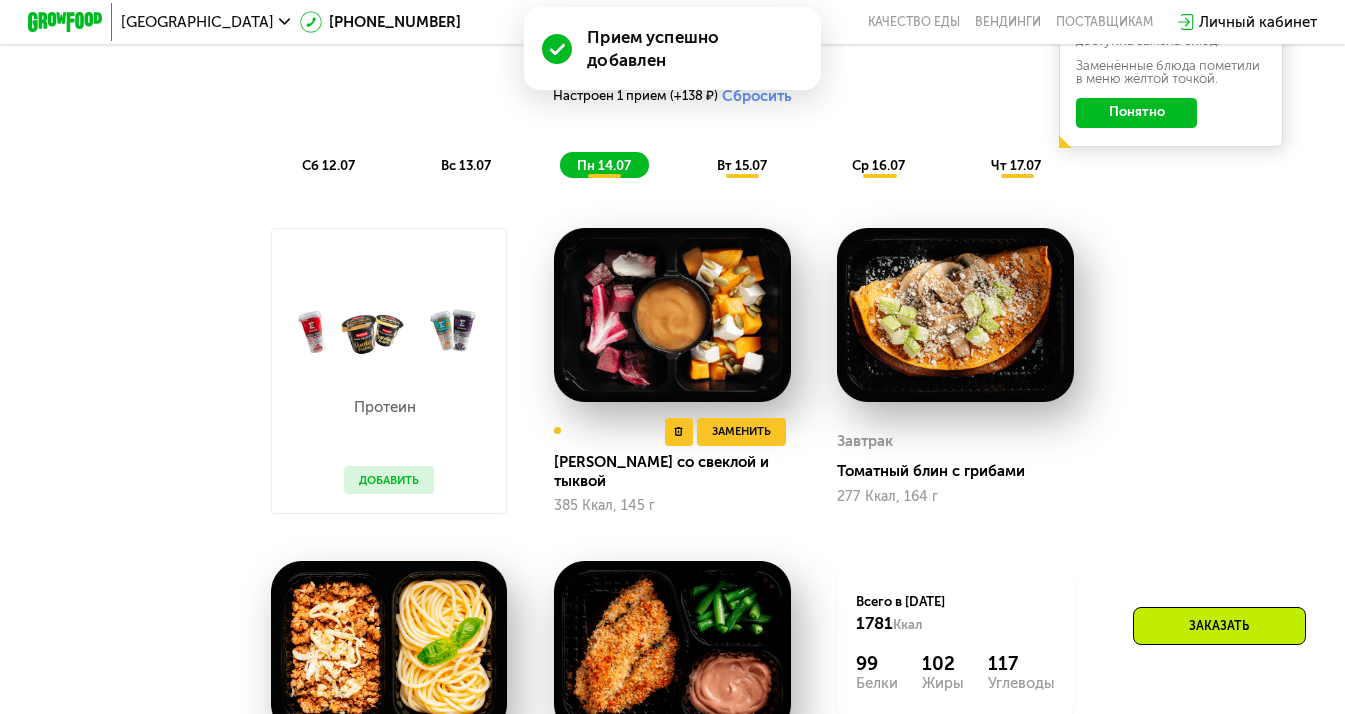 scroll, scrollTop: 1108, scrollLeft: 0, axis: vertical 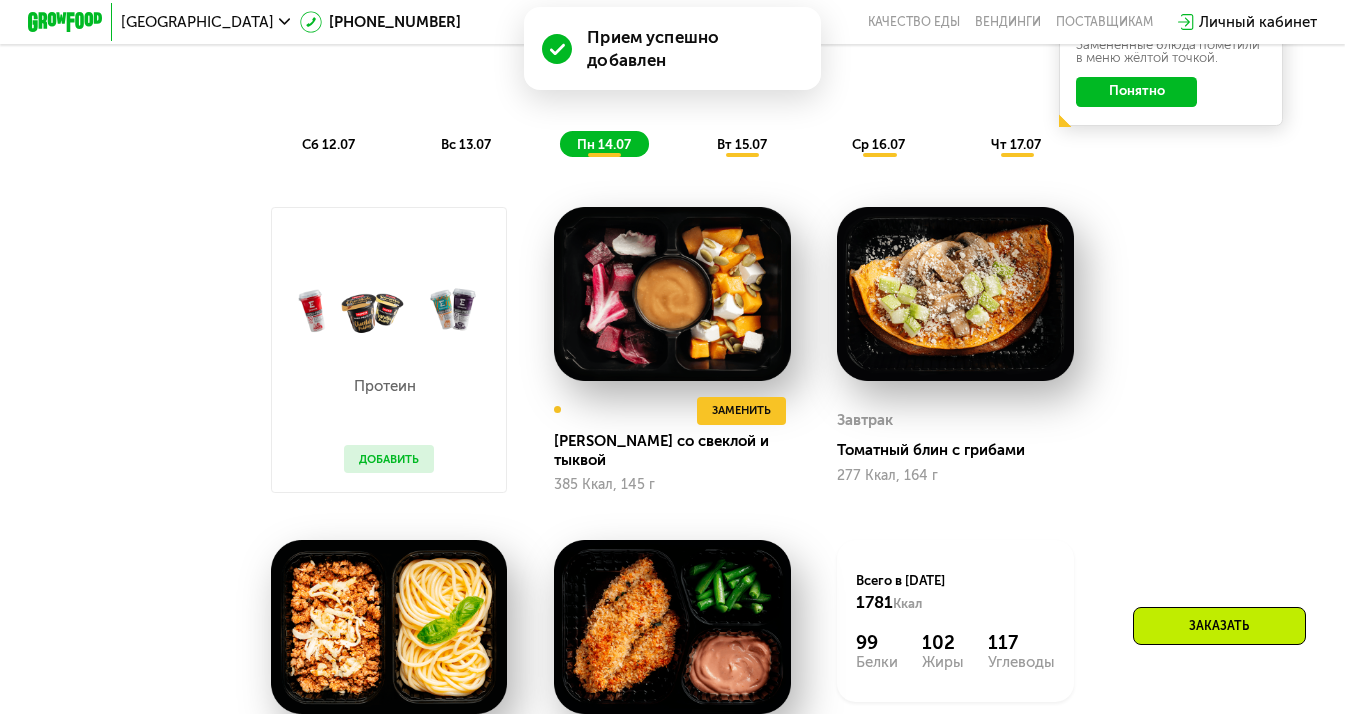 click on "Добавить" at bounding box center [389, 459] 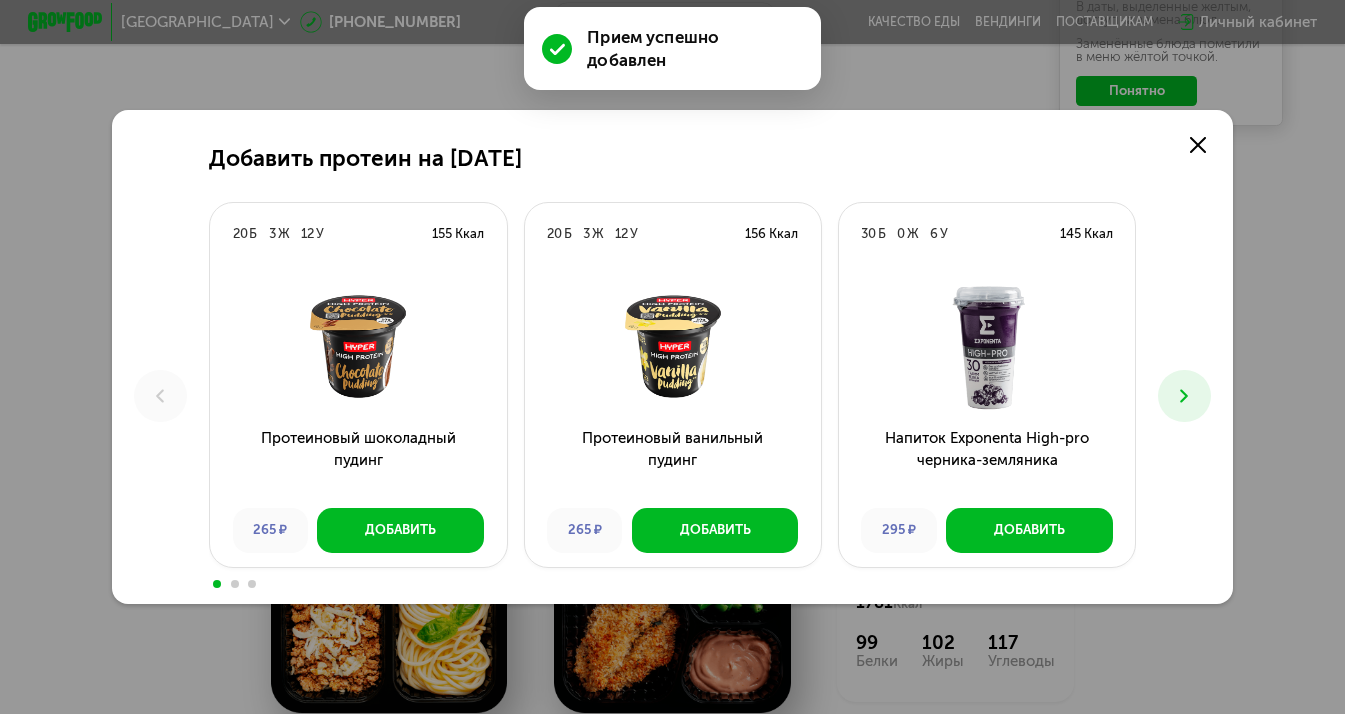scroll, scrollTop: 0, scrollLeft: 0, axis: both 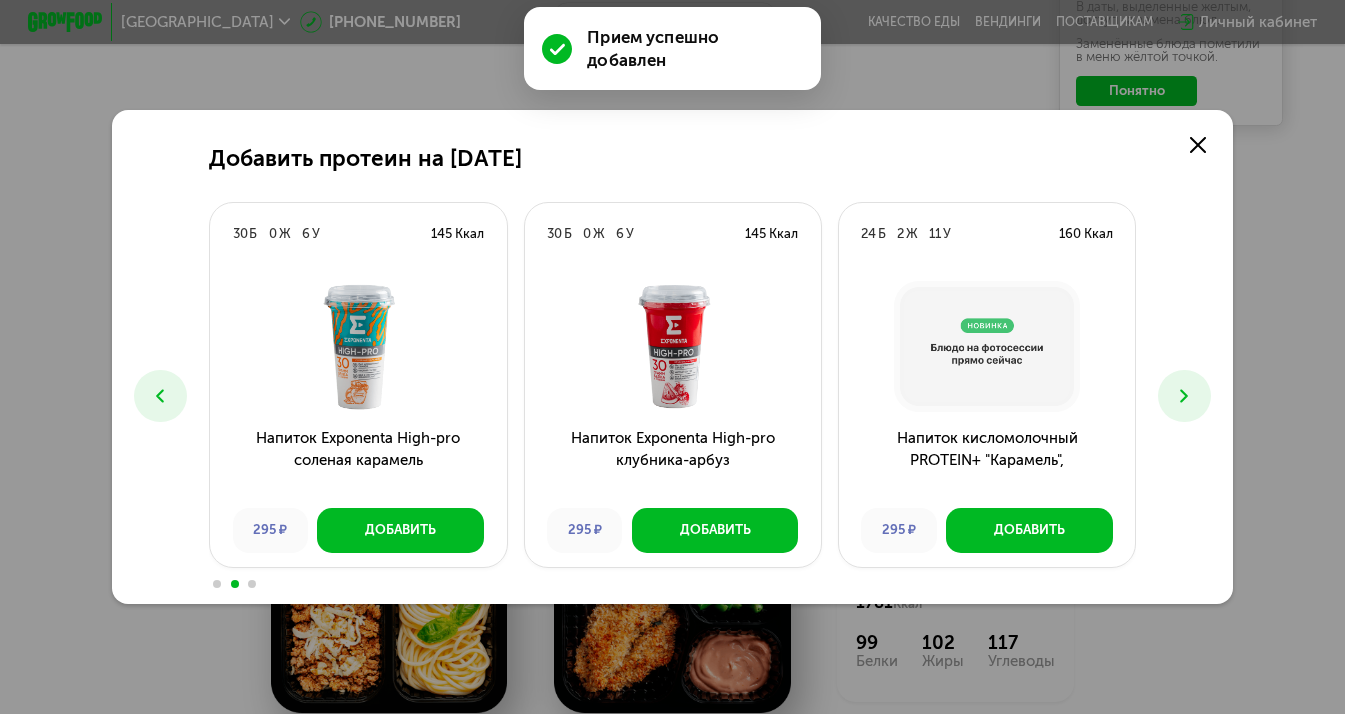 click at bounding box center (1184, 396) 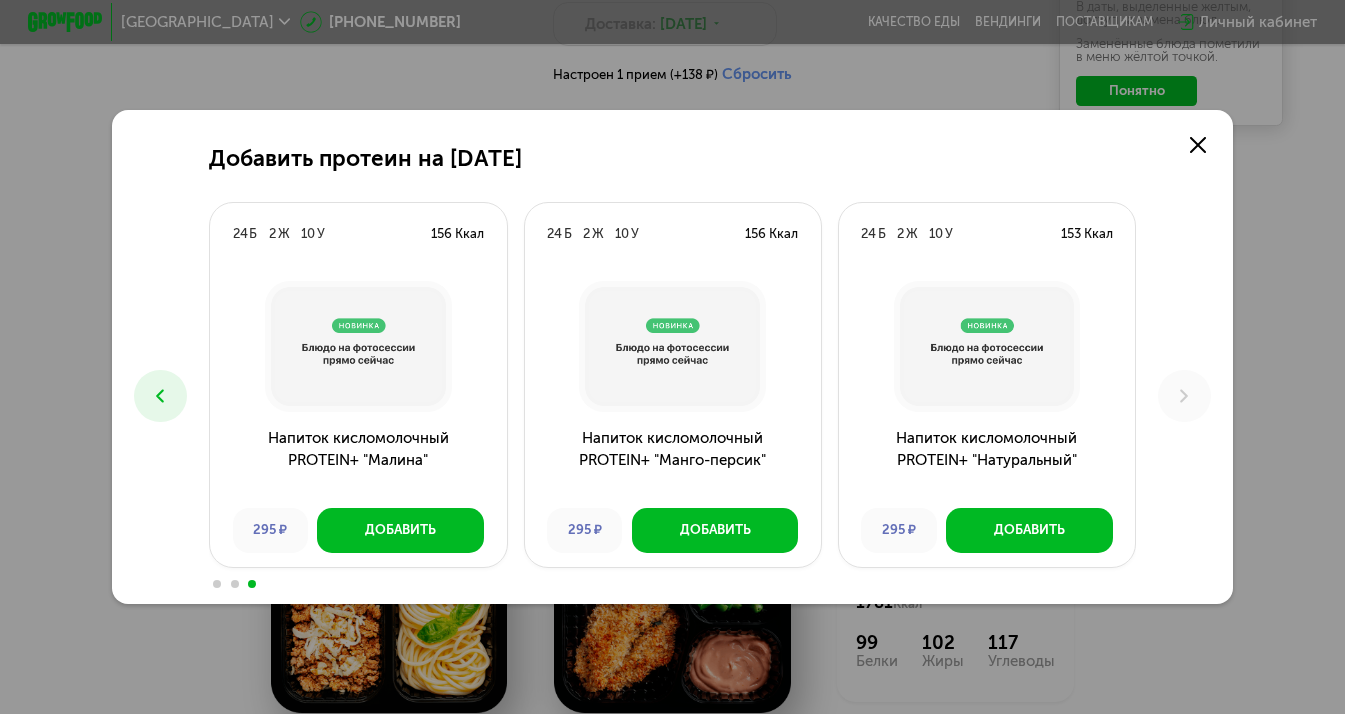 click 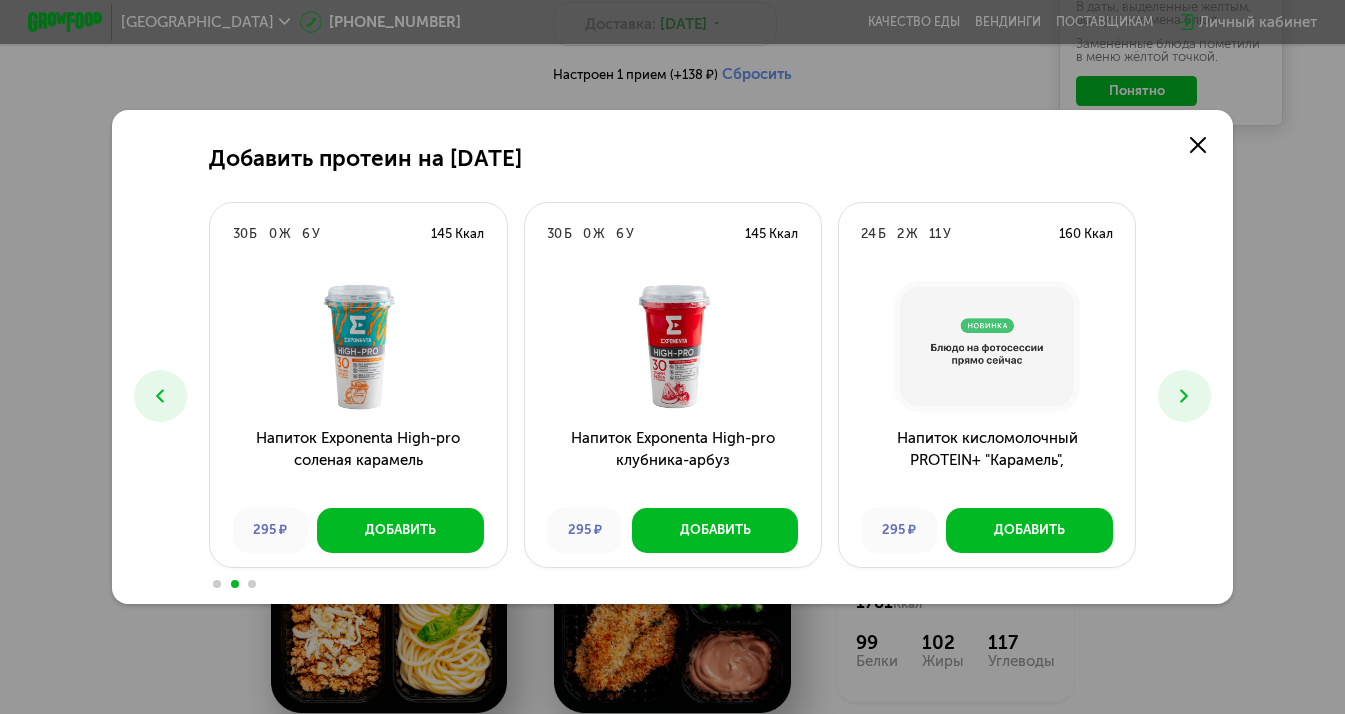 click 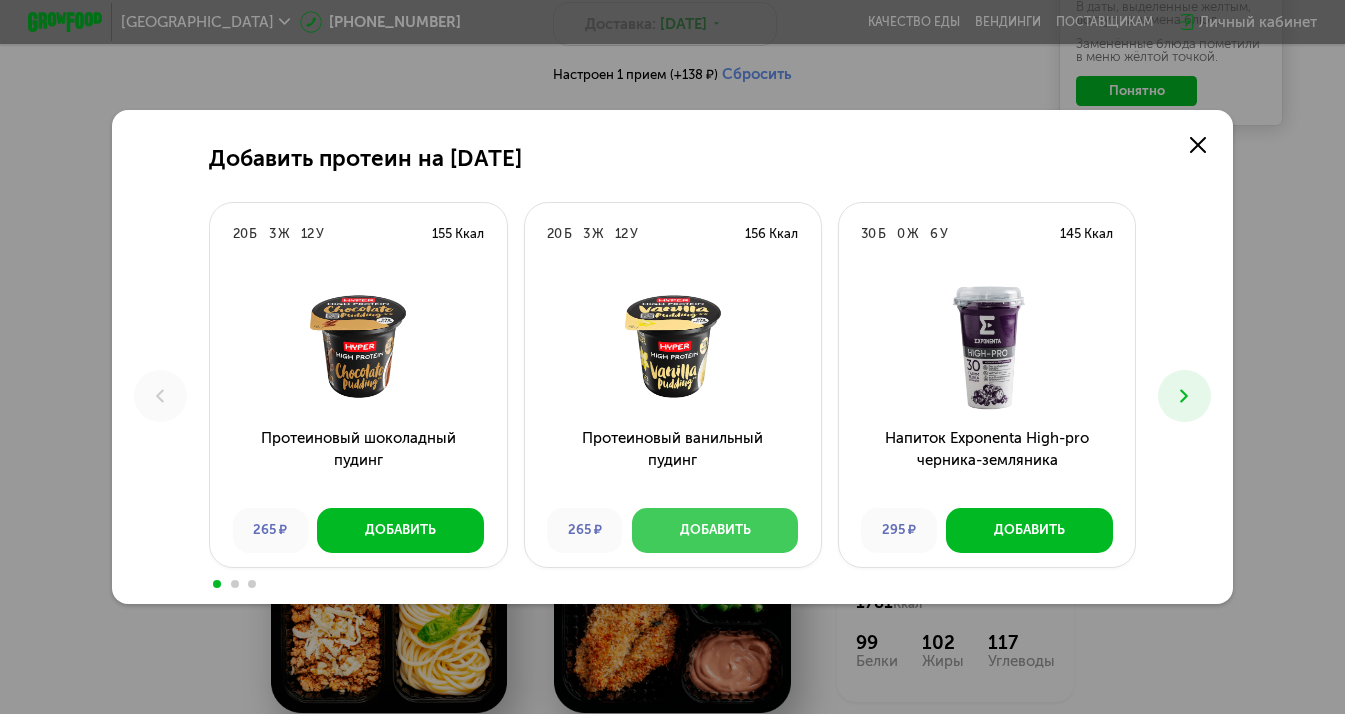 click on "Добавить" at bounding box center [715, 530] 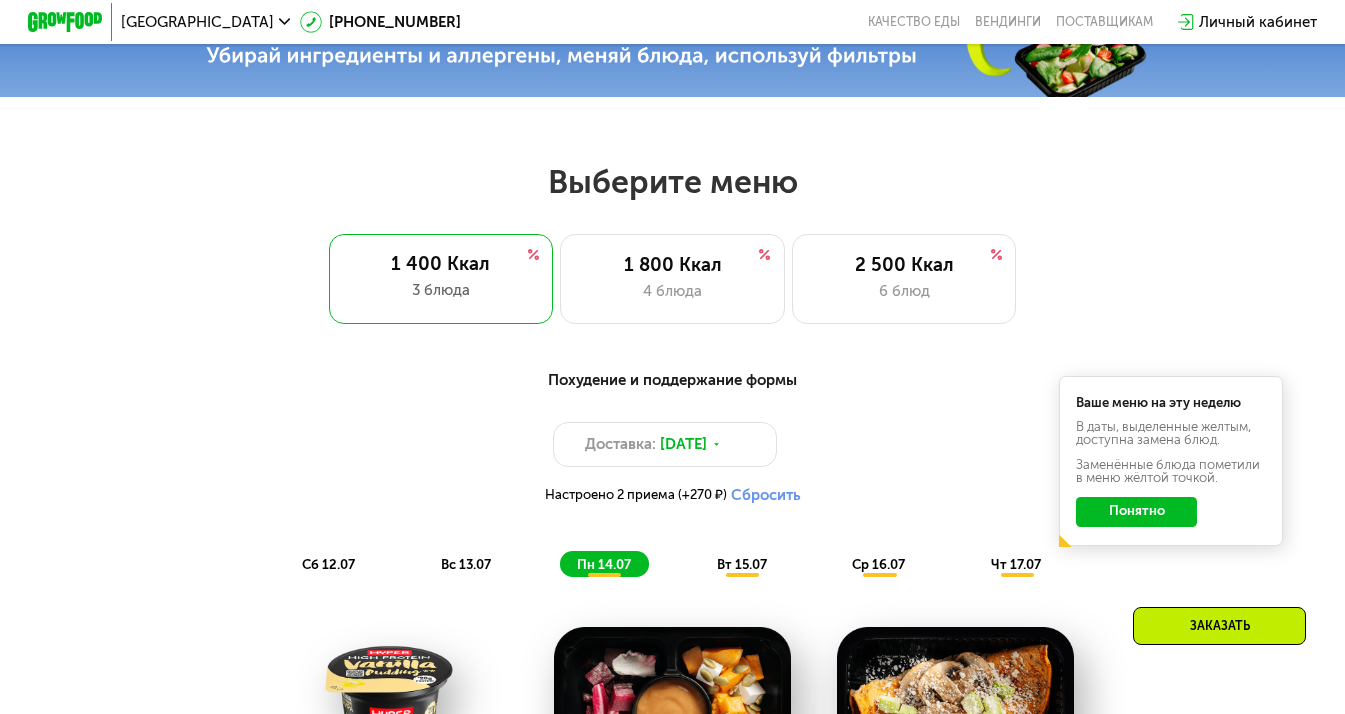 scroll, scrollTop: 763, scrollLeft: 0, axis: vertical 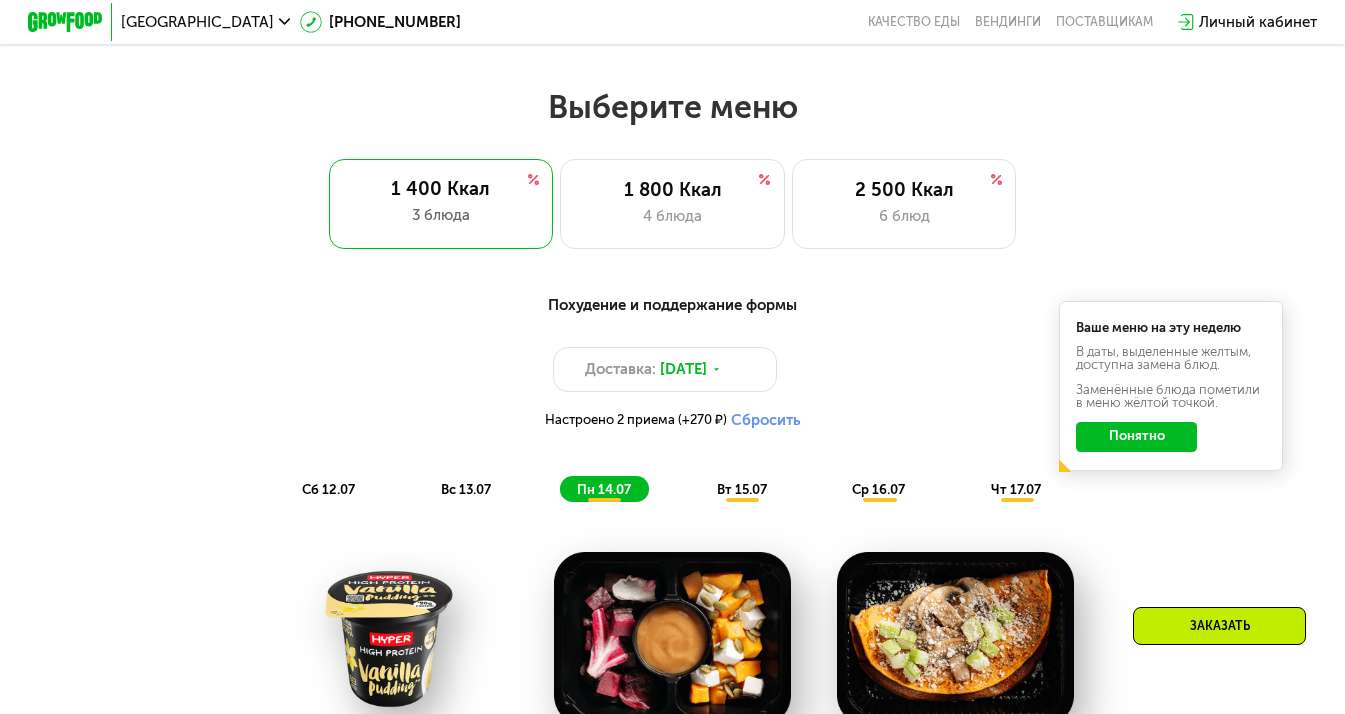 click on "вт 15.07" at bounding box center [742, 489] 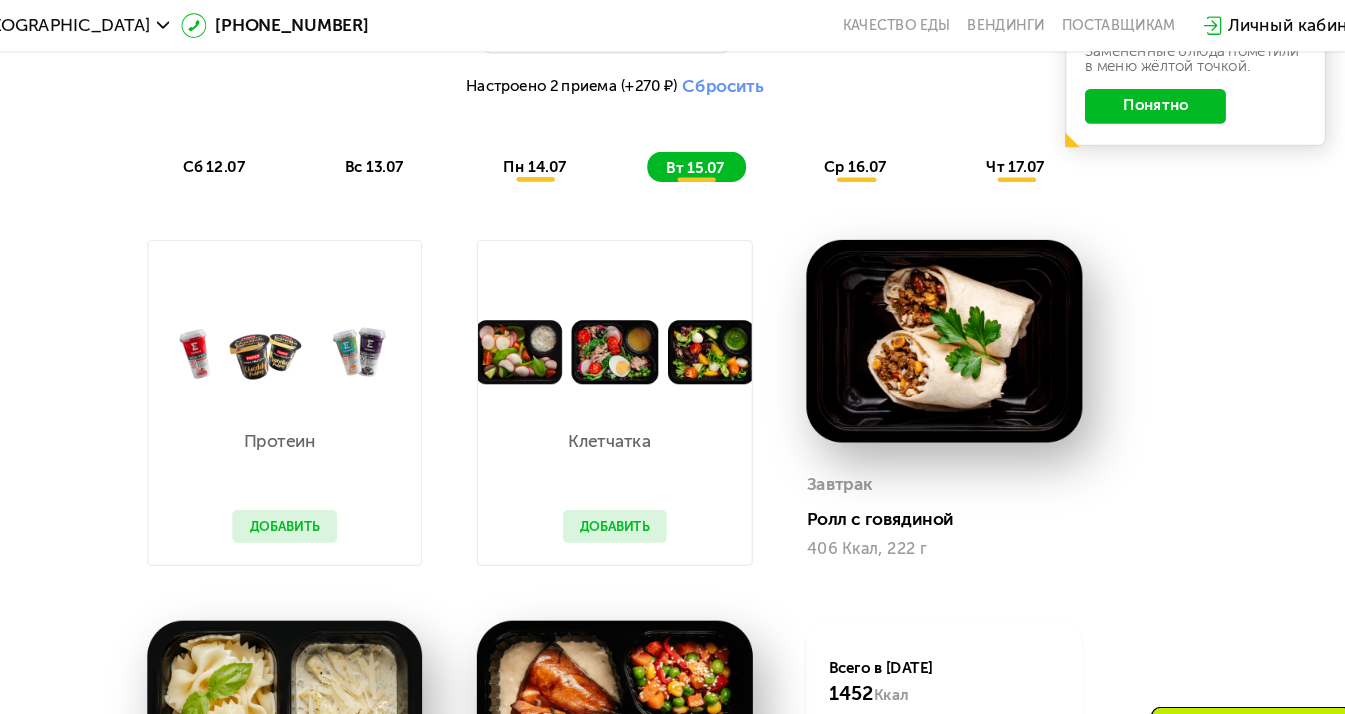 scroll, scrollTop: 1108, scrollLeft: 0, axis: vertical 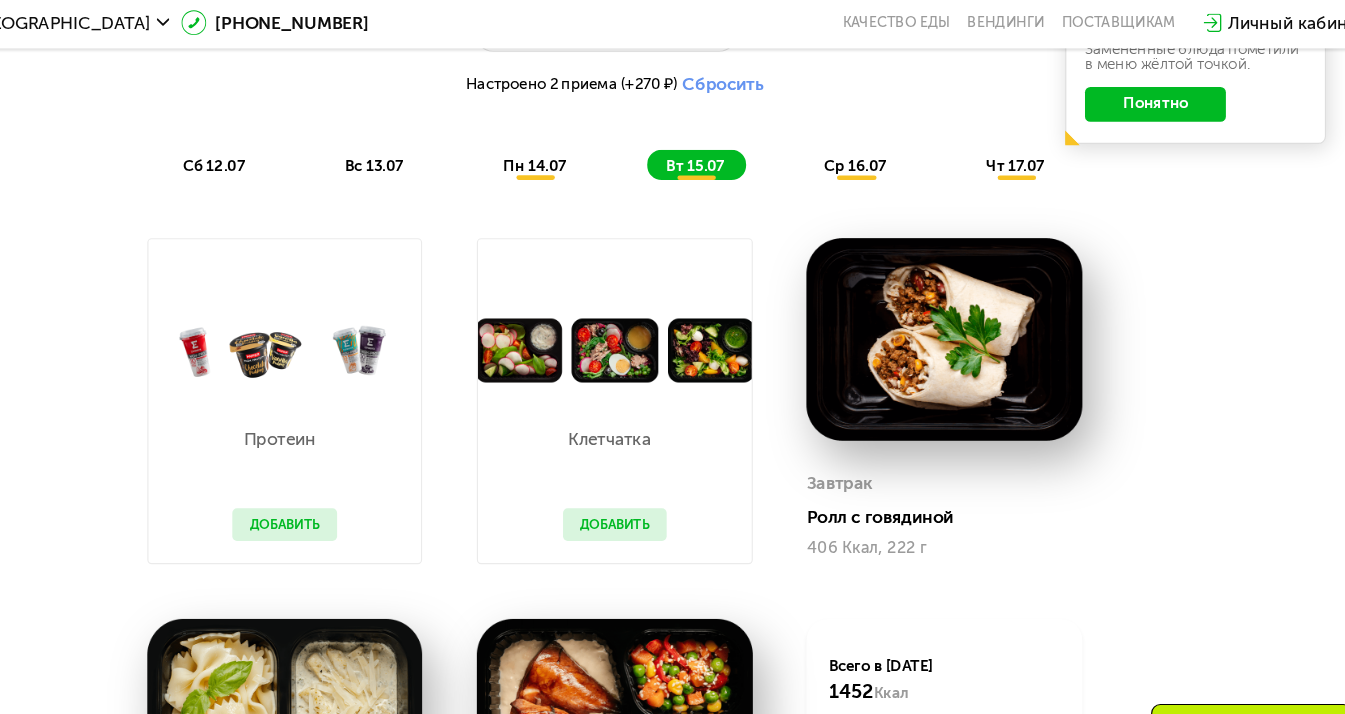 click on "ср 16.07" at bounding box center [878, 144] 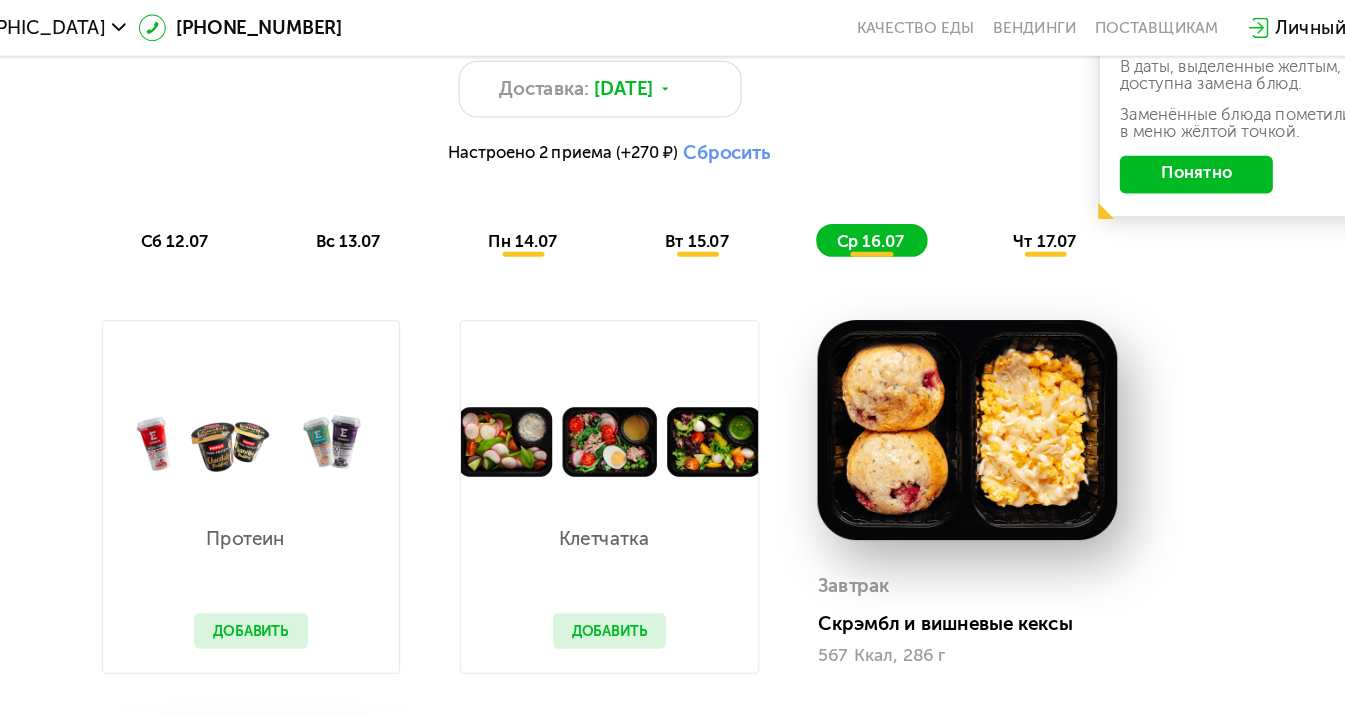 scroll, scrollTop: 999, scrollLeft: 0, axis: vertical 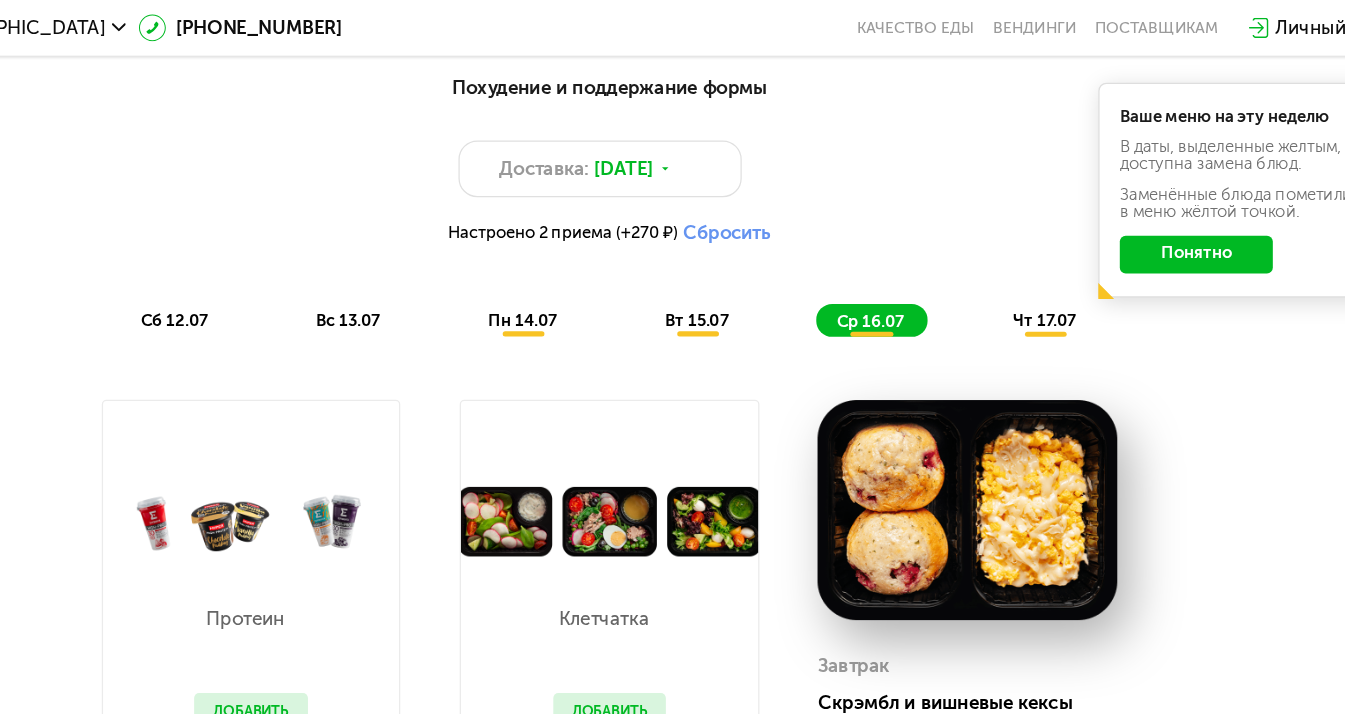 click on "чт 17.07" at bounding box center [1016, 253] 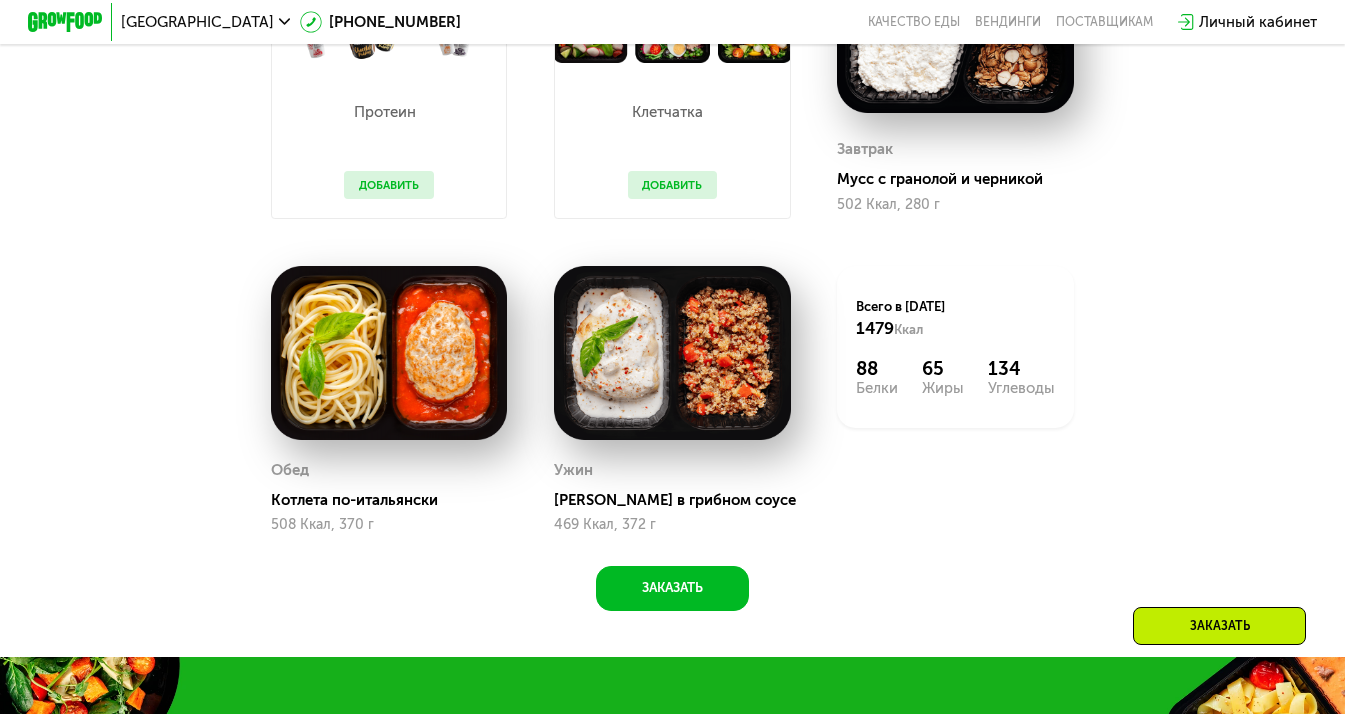 scroll, scrollTop: 1378, scrollLeft: 0, axis: vertical 